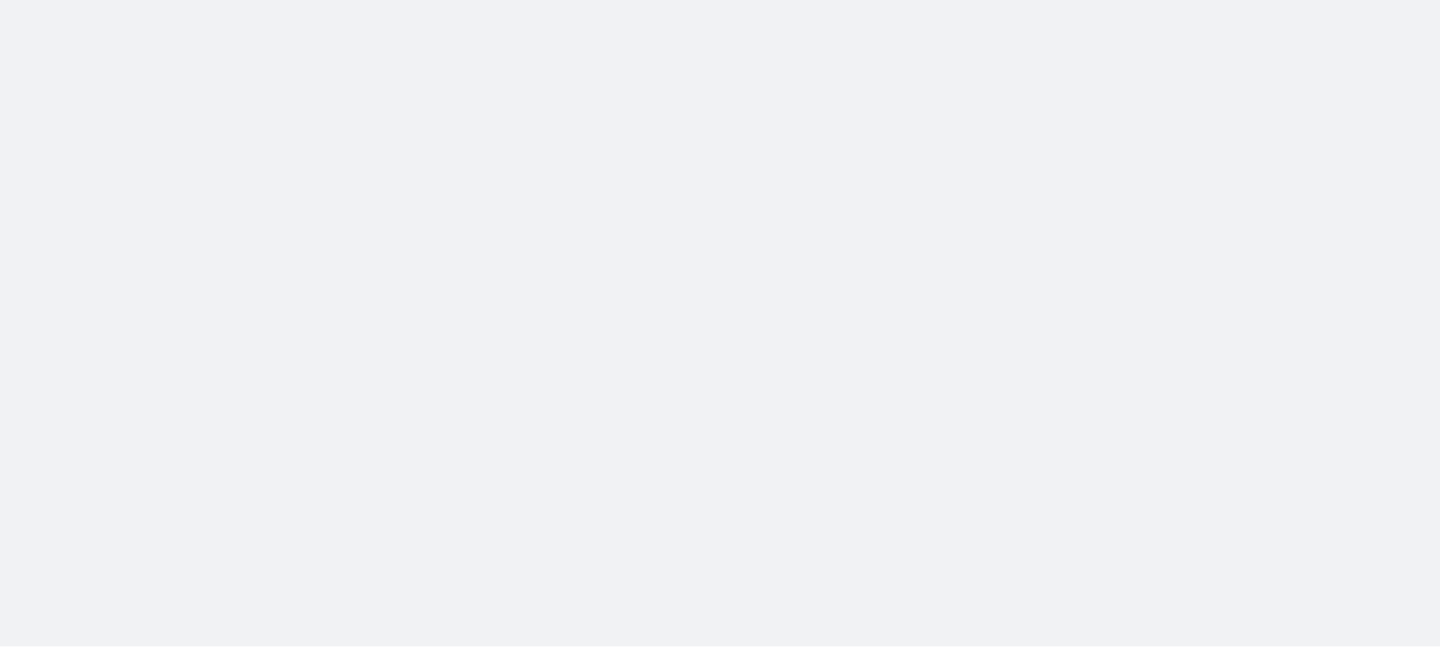 scroll, scrollTop: 0, scrollLeft: 0, axis: both 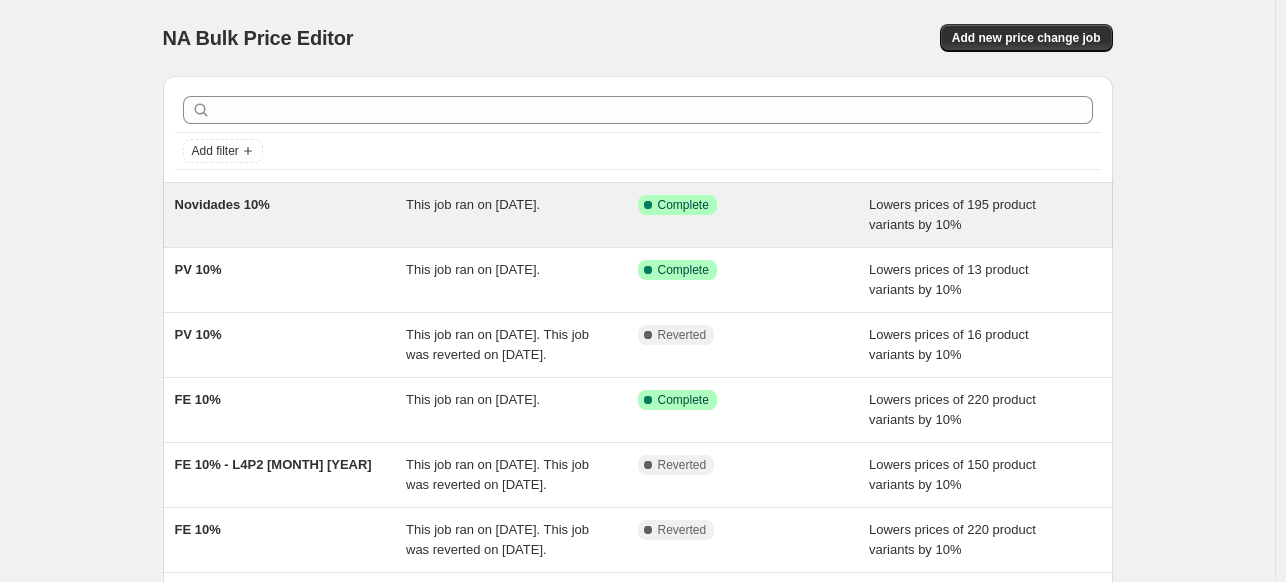 click on "Novidades 10%" at bounding box center (291, 215) 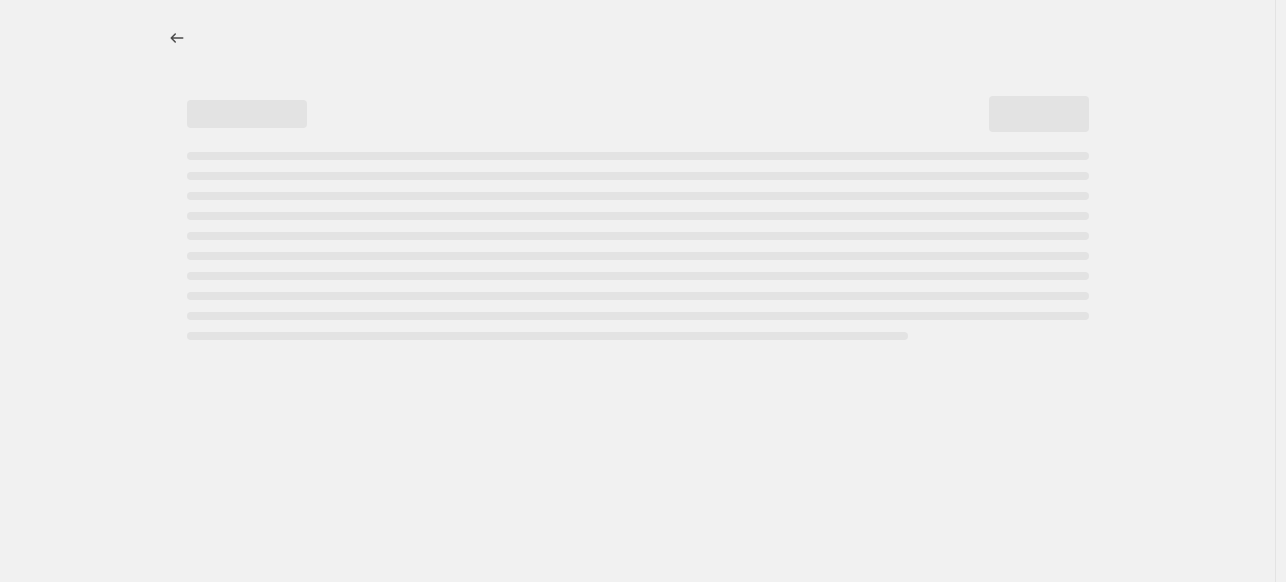select on "percentage" 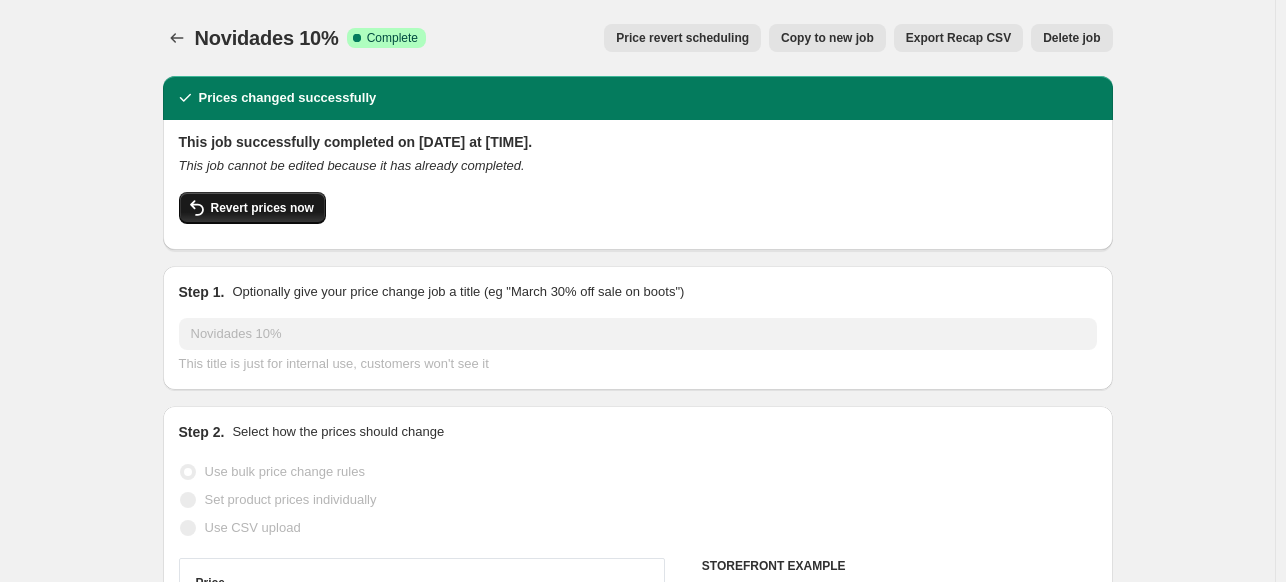 click on "Revert prices now" at bounding box center (262, 208) 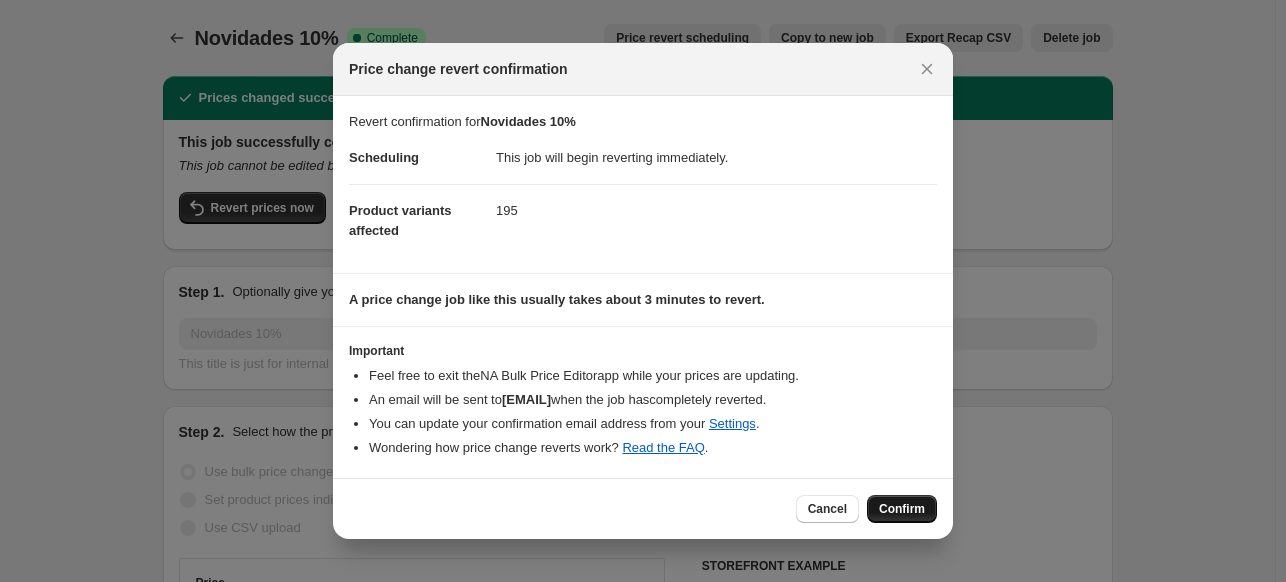 click on "Confirm" at bounding box center [902, 509] 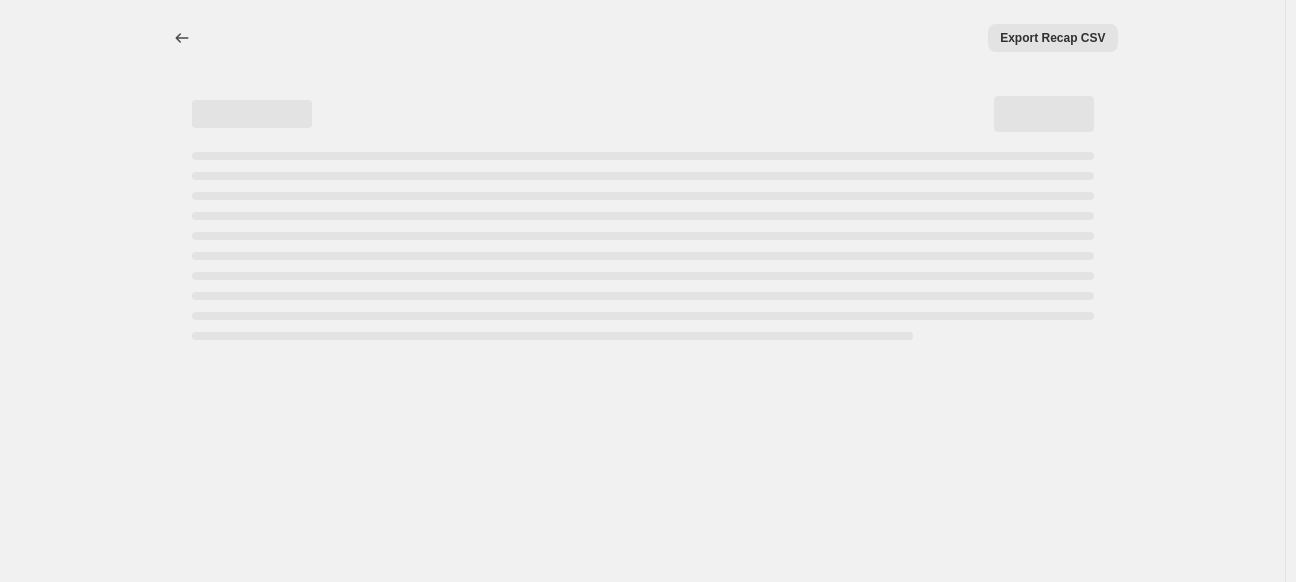 select on "percentage" 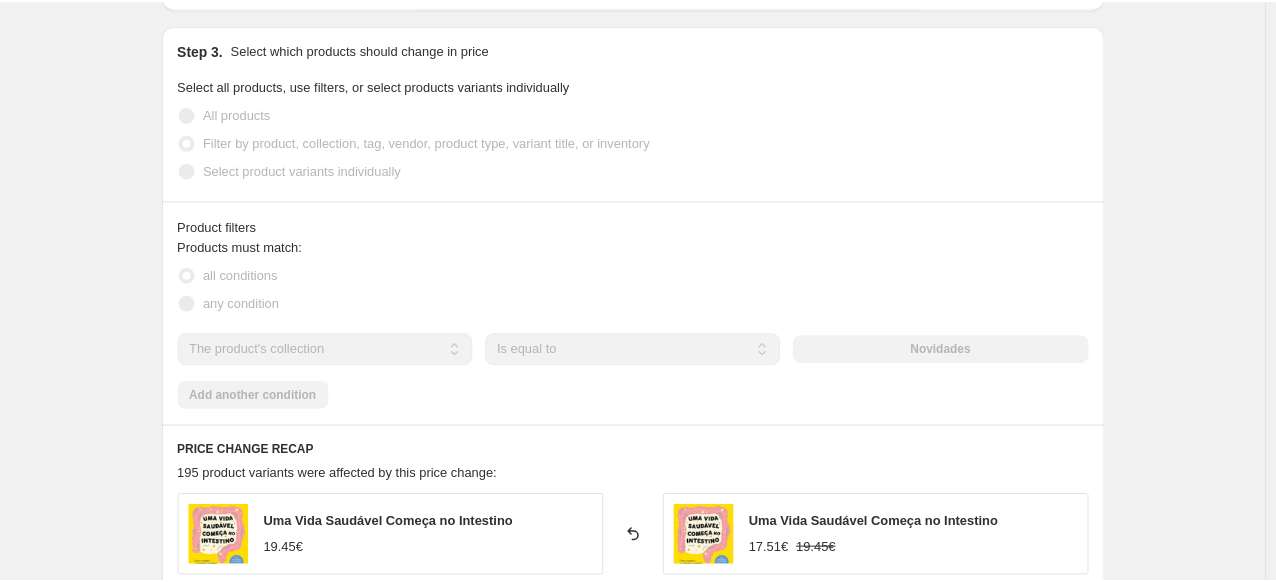 scroll, scrollTop: 800, scrollLeft: 0, axis: vertical 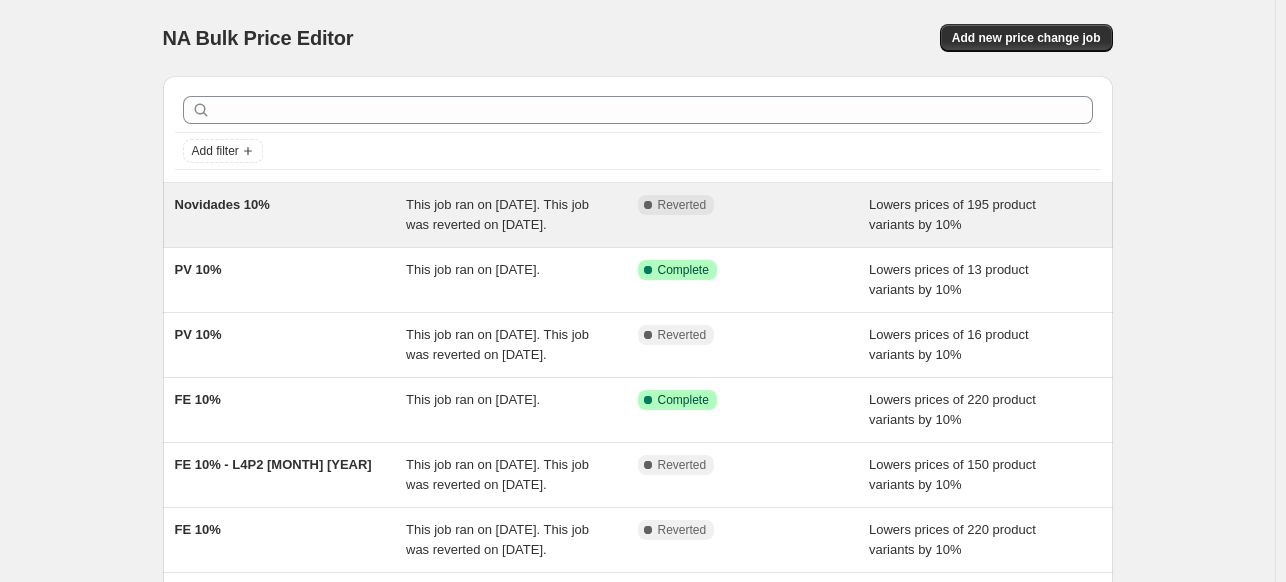 click on "Novidades 10%" at bounding box center [291, 215] 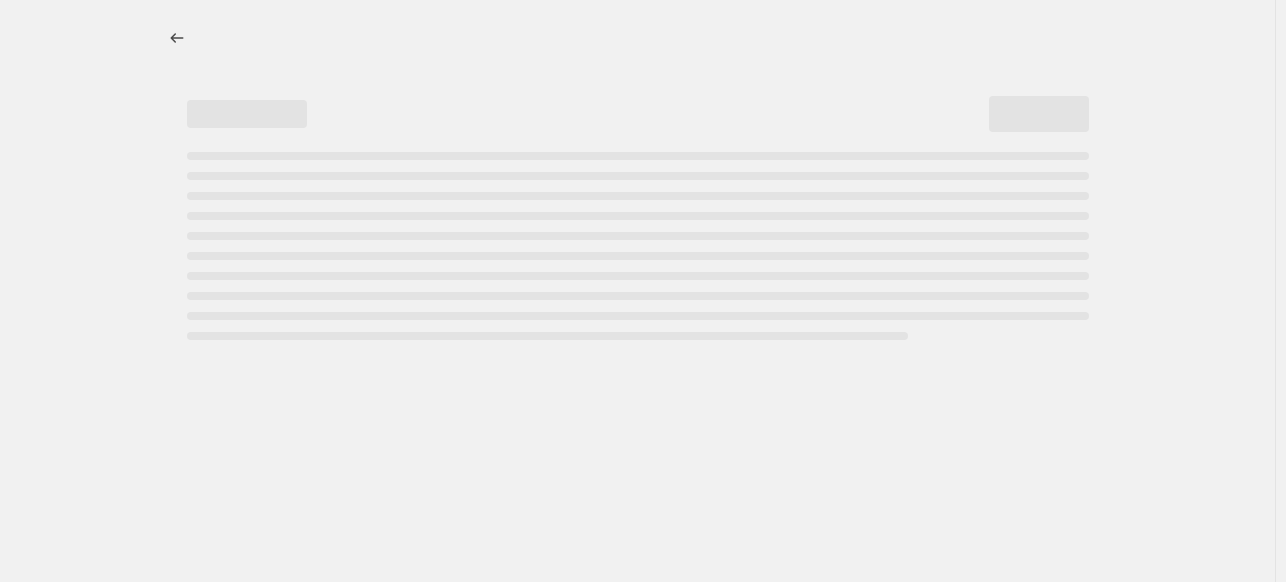 select on "percentage" 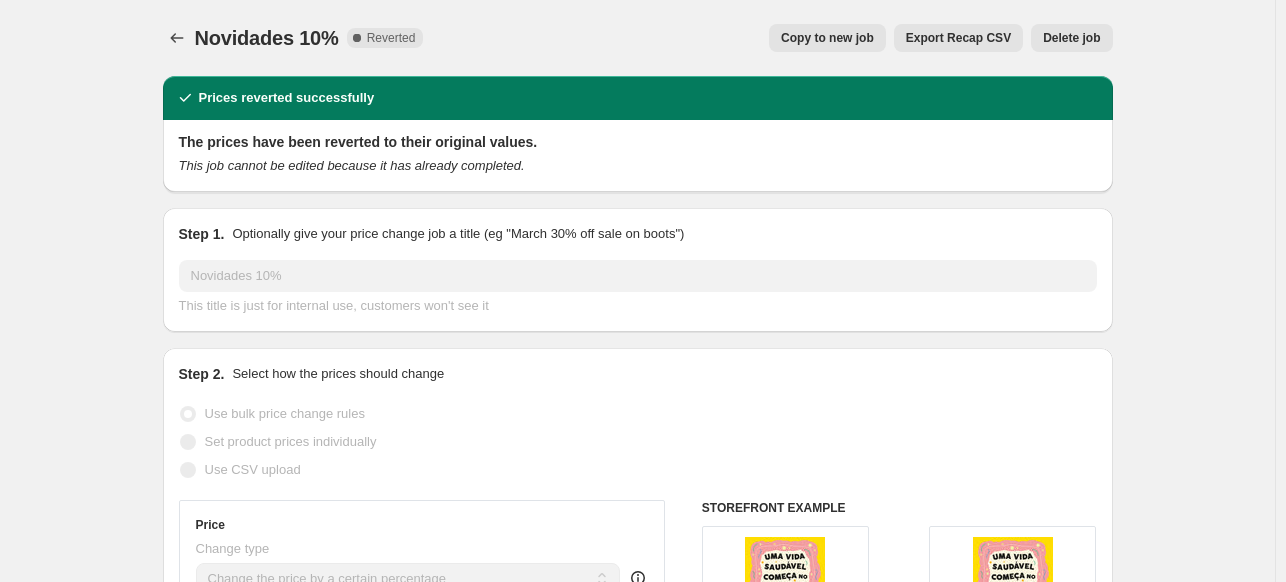 click on "Copy to new job" at bounding box center [827, 38] 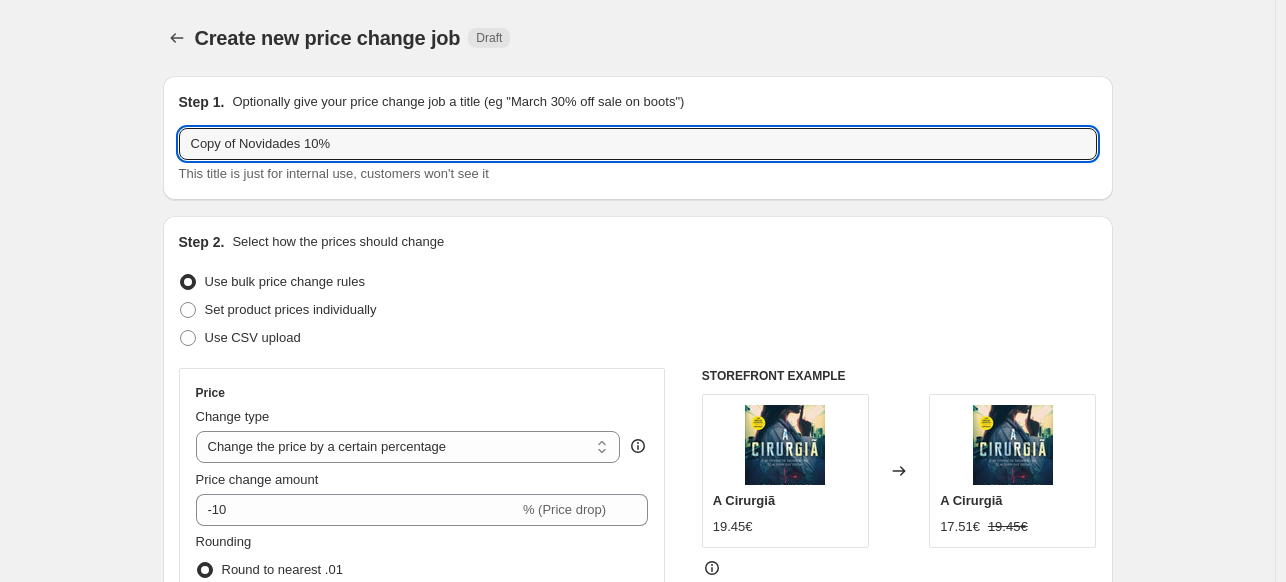 drag, startPoint x: 243, startPoint y: 140, endPoint x: 130, endPoint y: 139, distance: 113.004425 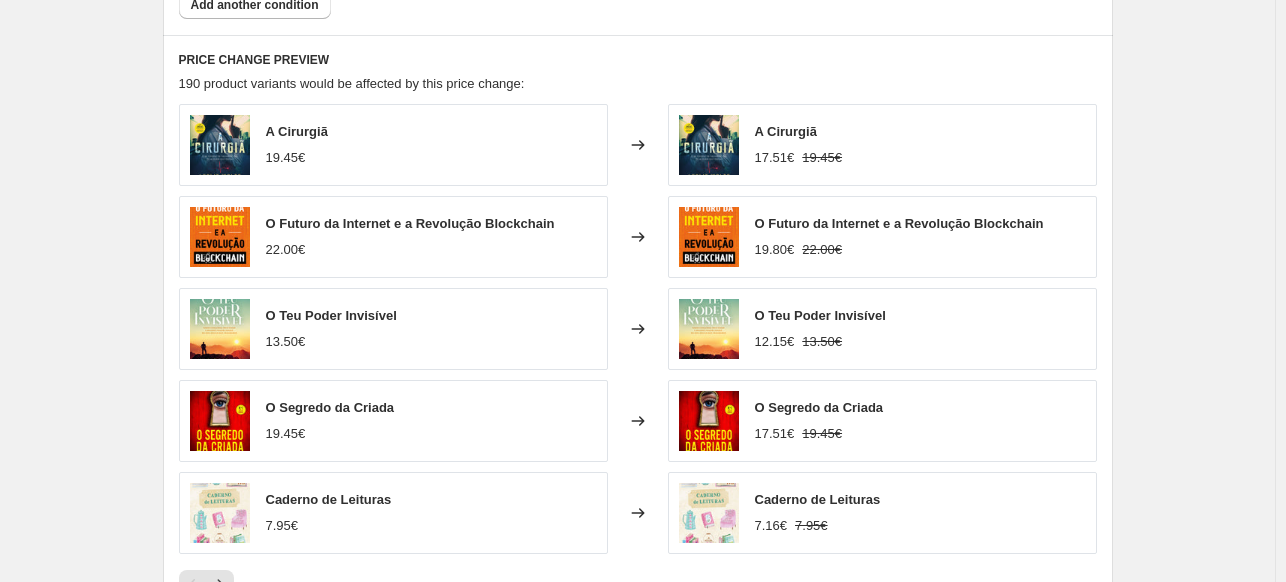 scroll, scrollTop: 1600, scrollLeft: 0, axis: vertical 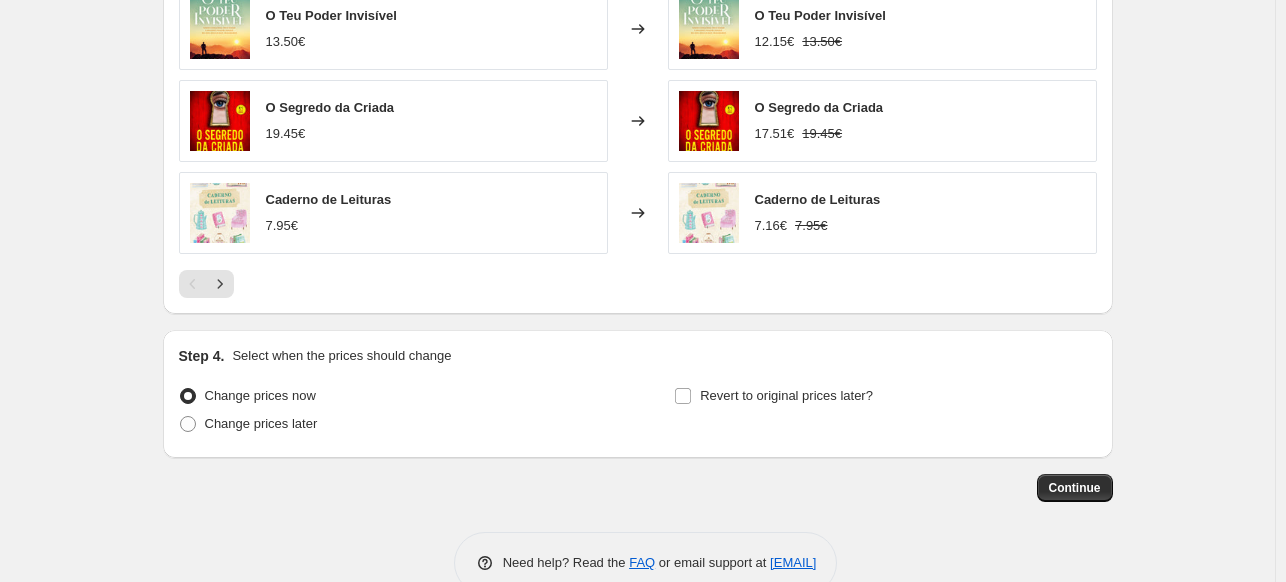 type on "Novidades 10%" 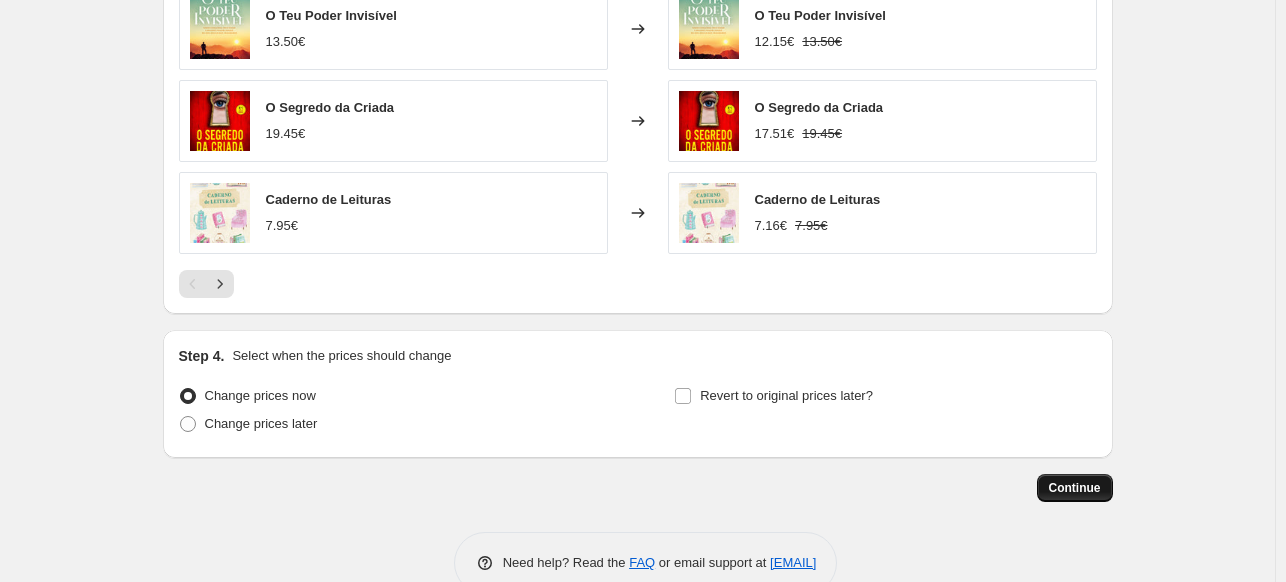click on "Continue" at bounding box center (1075, 488) 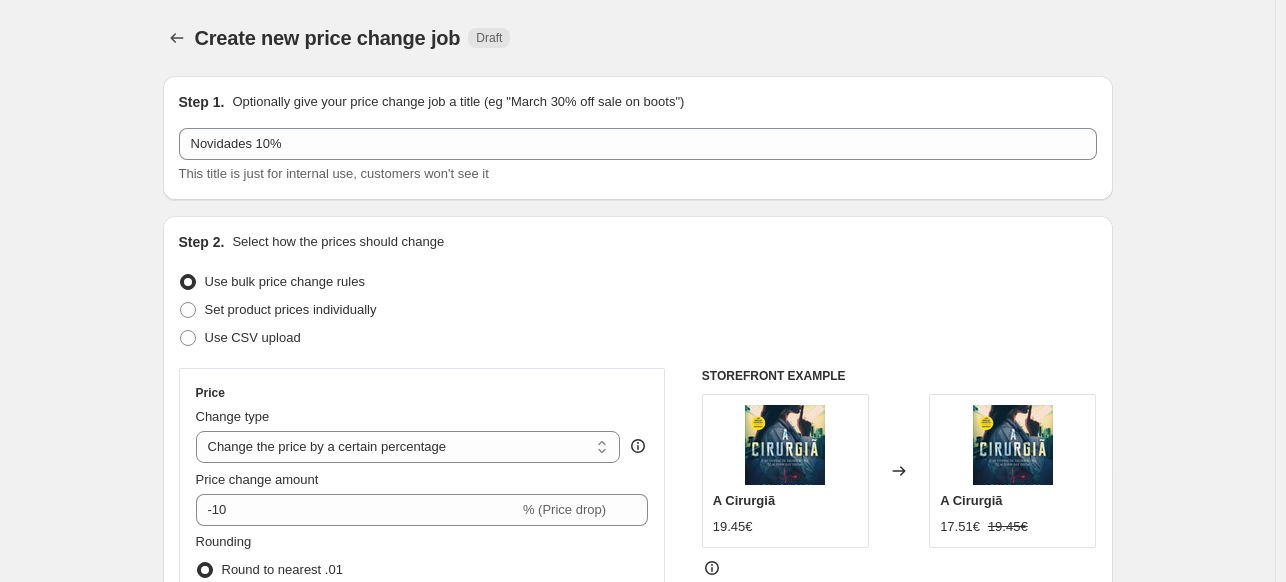 scroll, scrollTop: 1600, scrollLeft: 0, axis: vertical 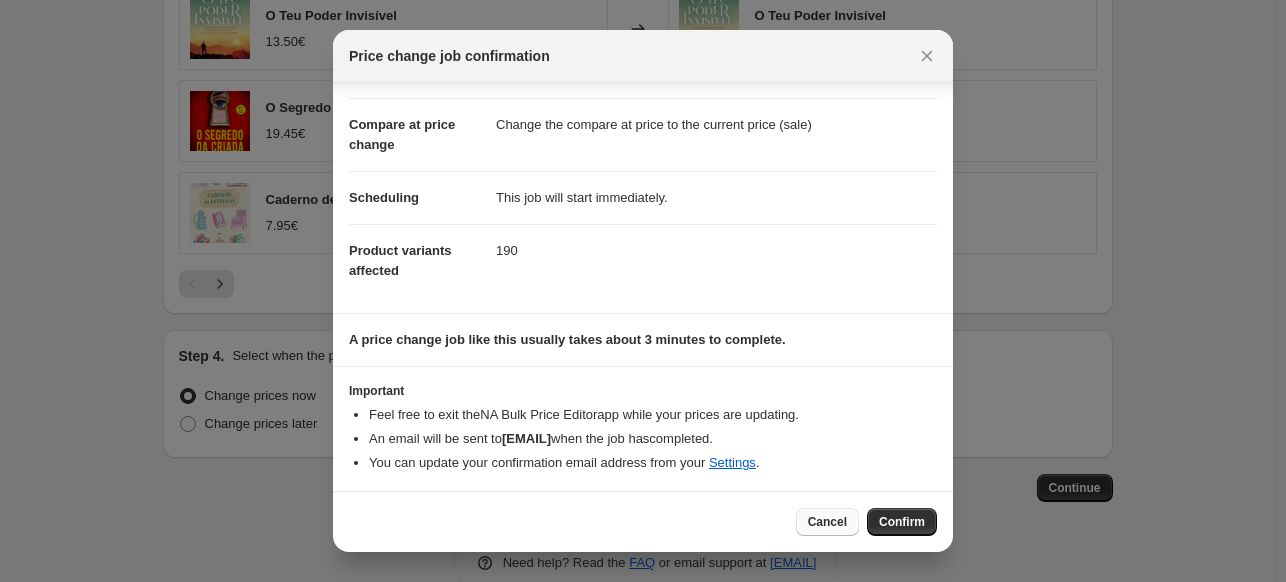 click on "Cancel" at bounding box center [827, 522] 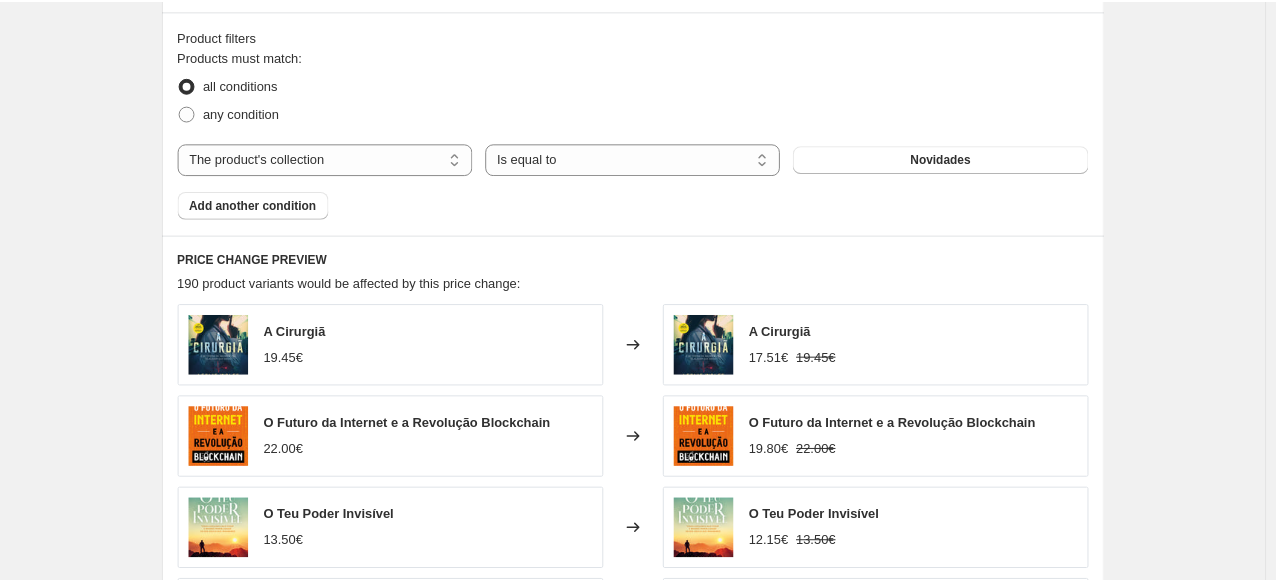 scroll, scrollTop: 600, scrollLeft: 0, axis: vertical 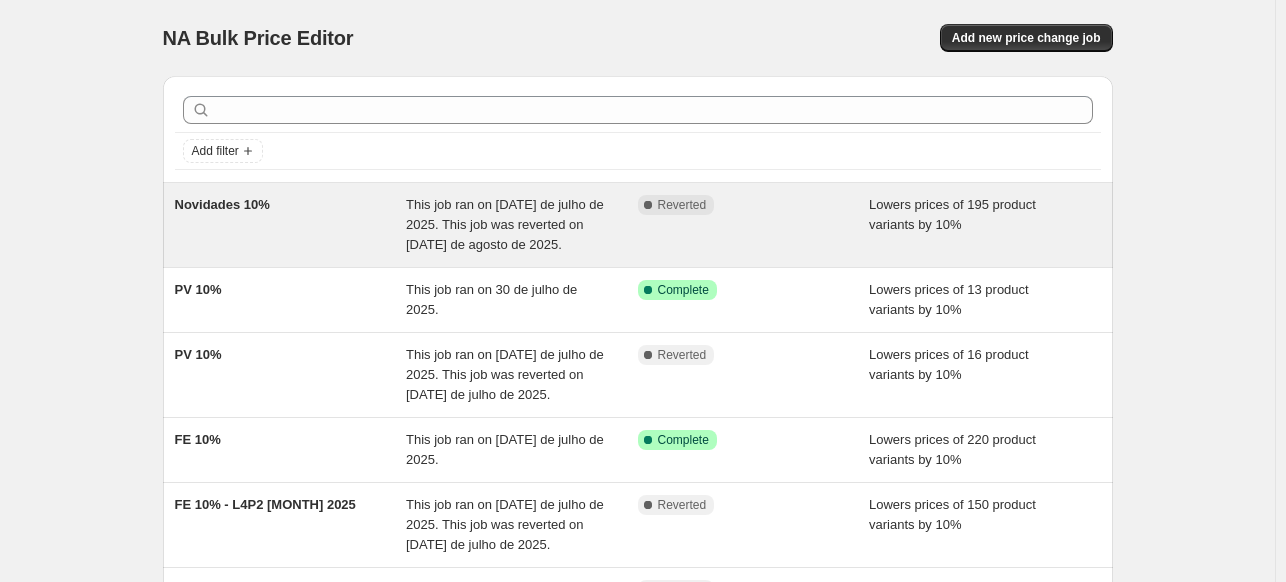 click on "Novidades 10%" at bounding box center (291, 225) 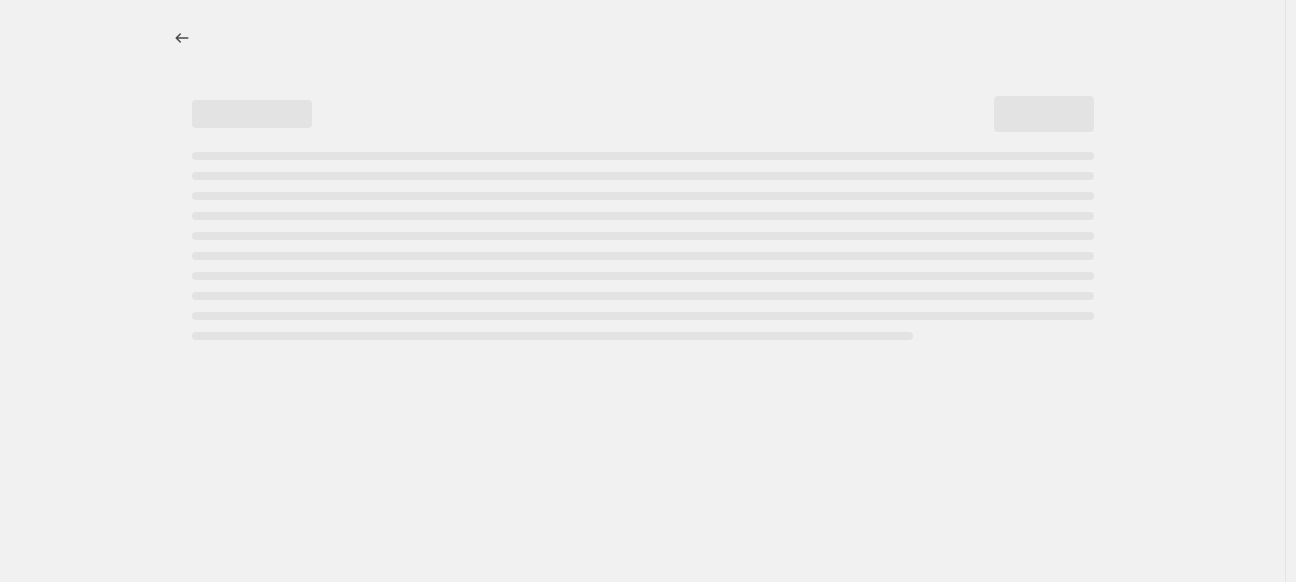 select on "percentage" 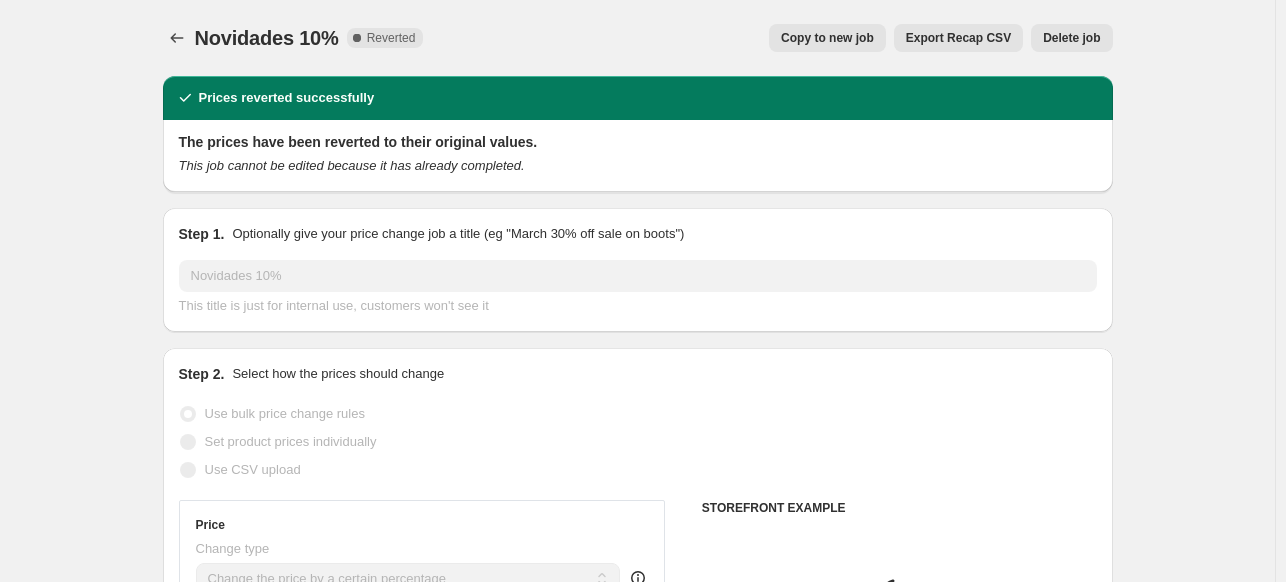 click on "Copy to new job" at bounding box center (827, 38) 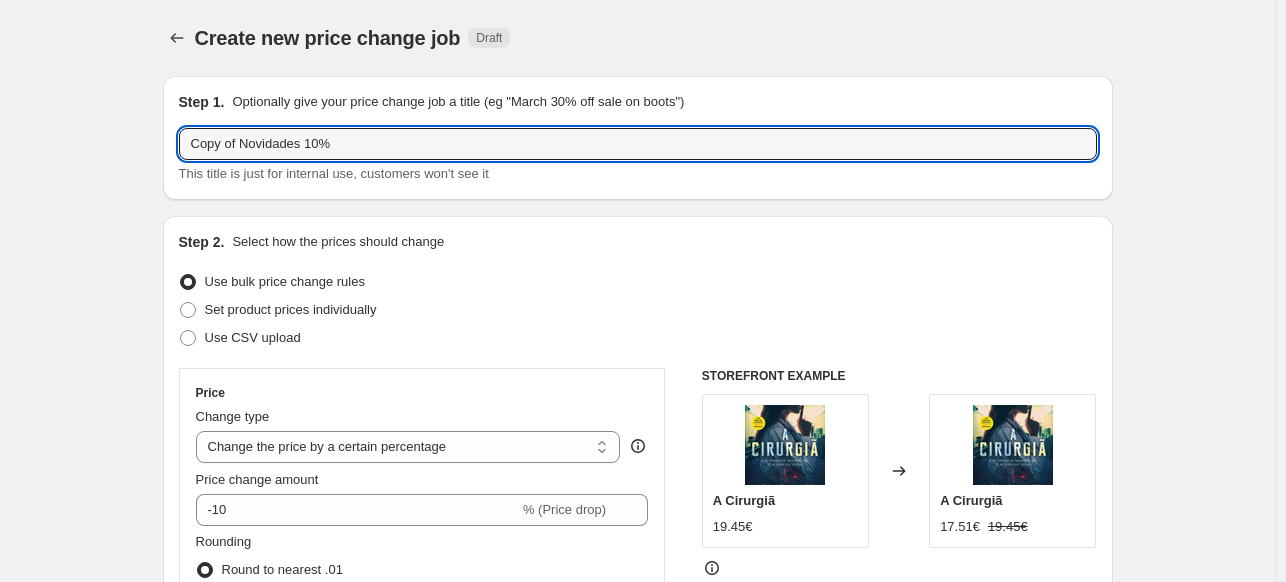 drag, startPoint x: 244, startPoint y: 143, endPoint x: 93, endPoint y: 147, distance: 151.05296 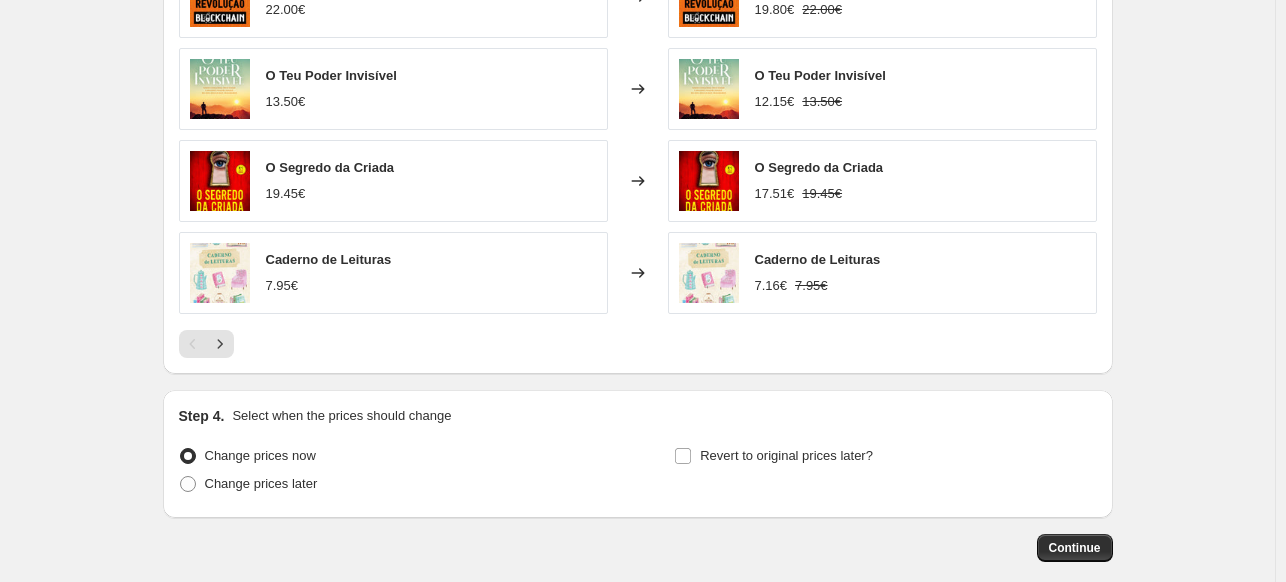 scroll, scrollTop: 1640, scrollLeft: 0, axis: vertical 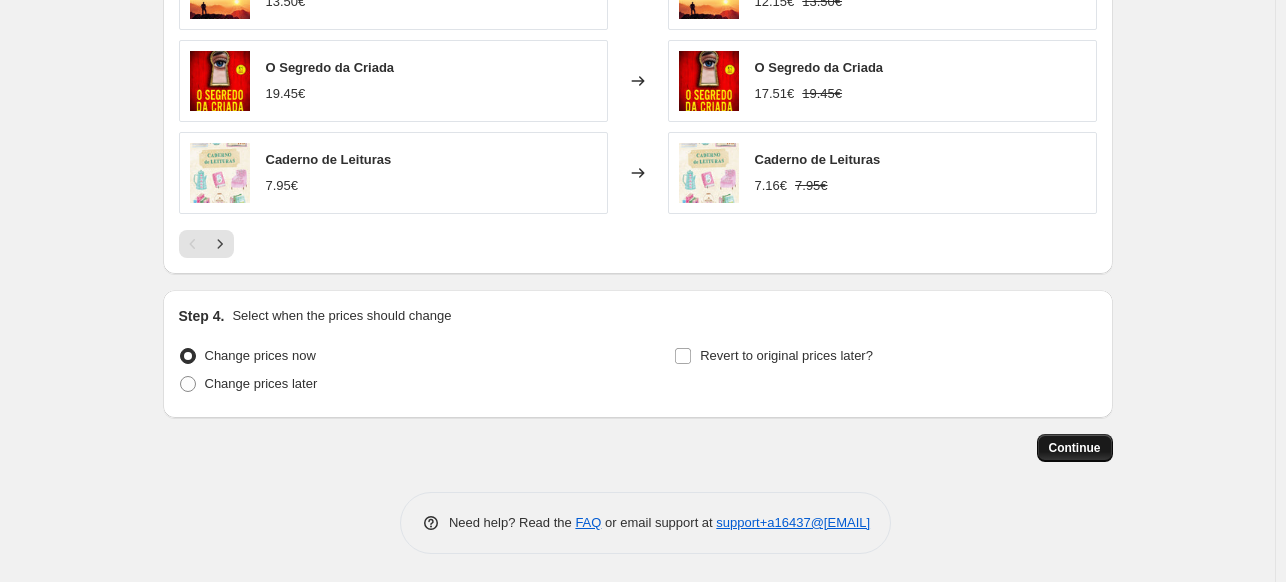 type on "Novidades 10%" 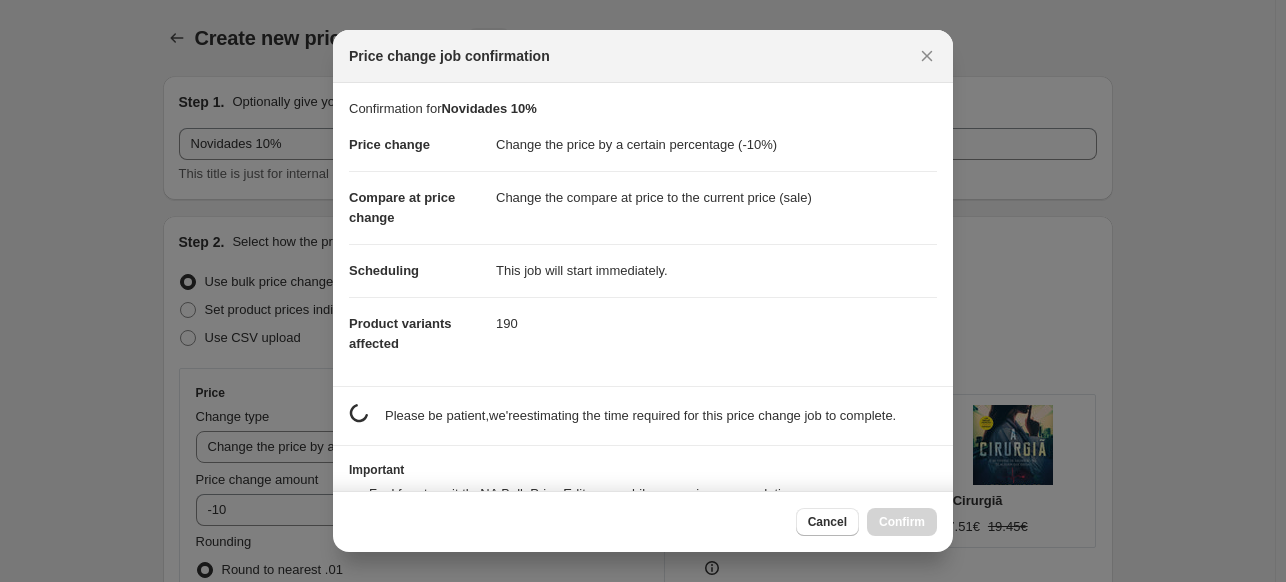 scroll, scrollTop: 0, scrollLeft: 0, axis: both 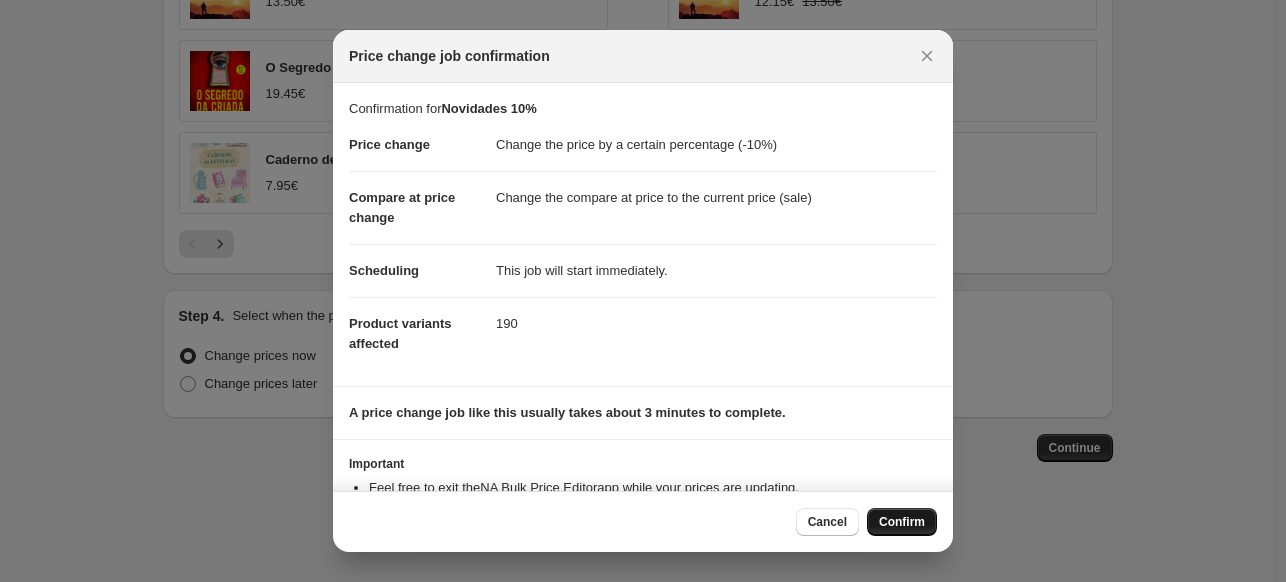 click on "Confirm" at bounding box center [902, 522] 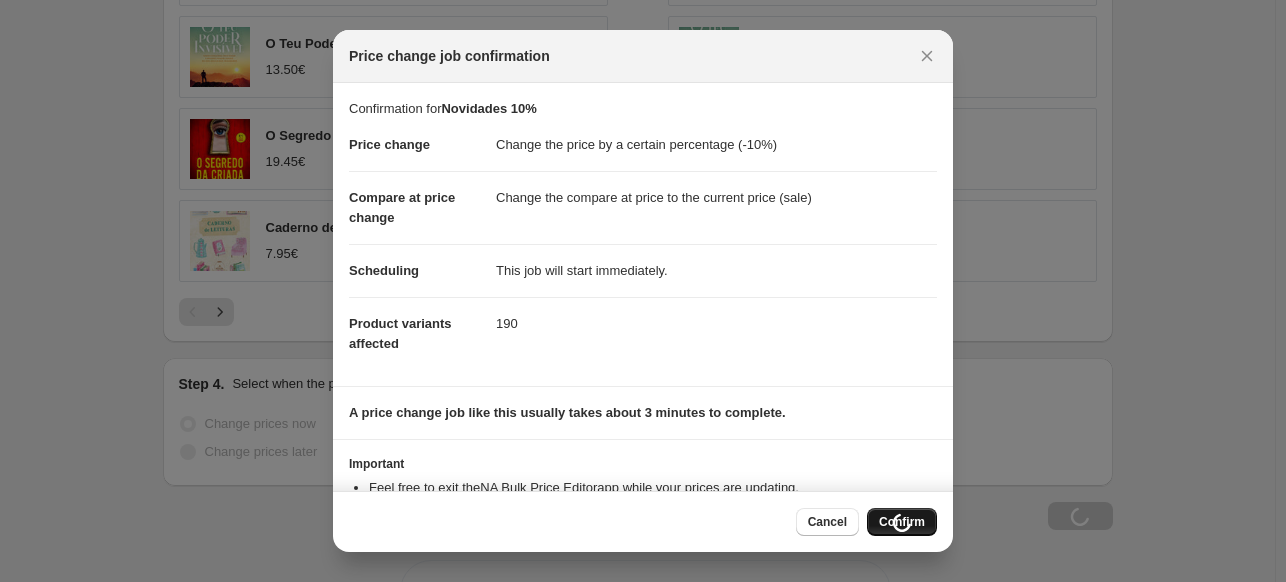 scroll, scrollTop: 1708, scrollLeft: 0, axis: vertical 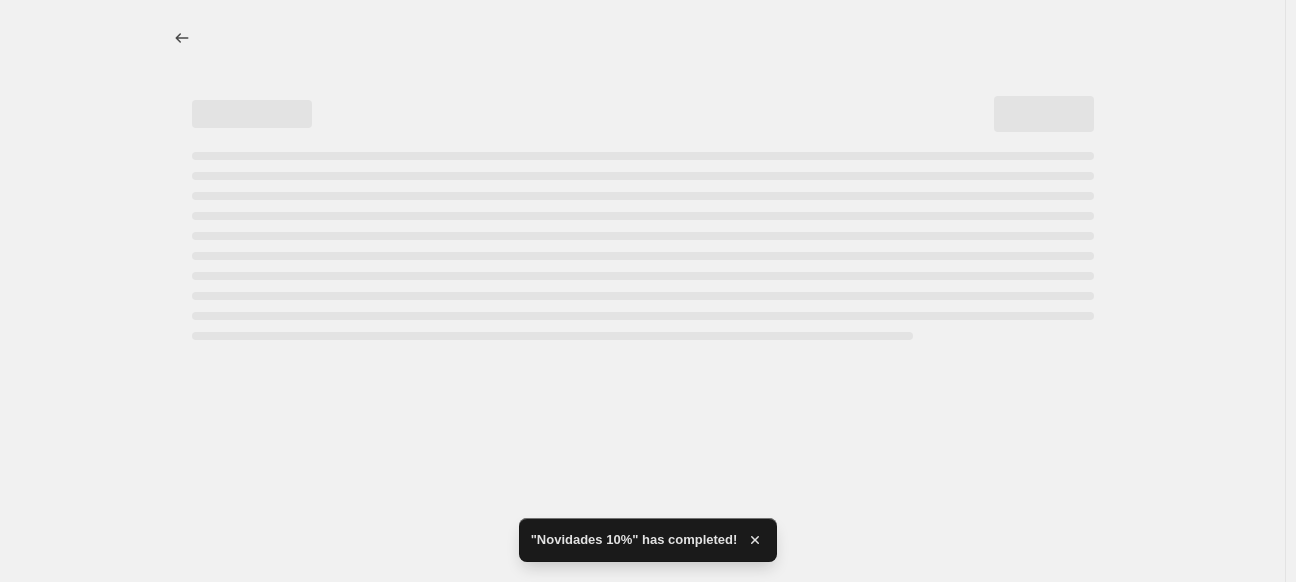 select on "percentage" 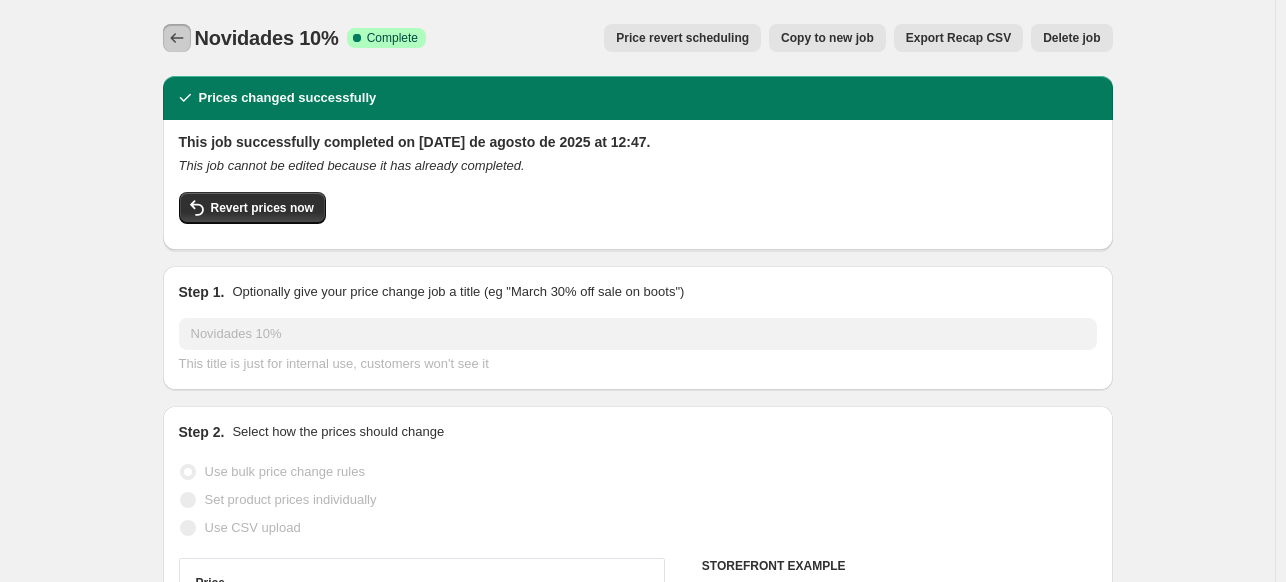 click 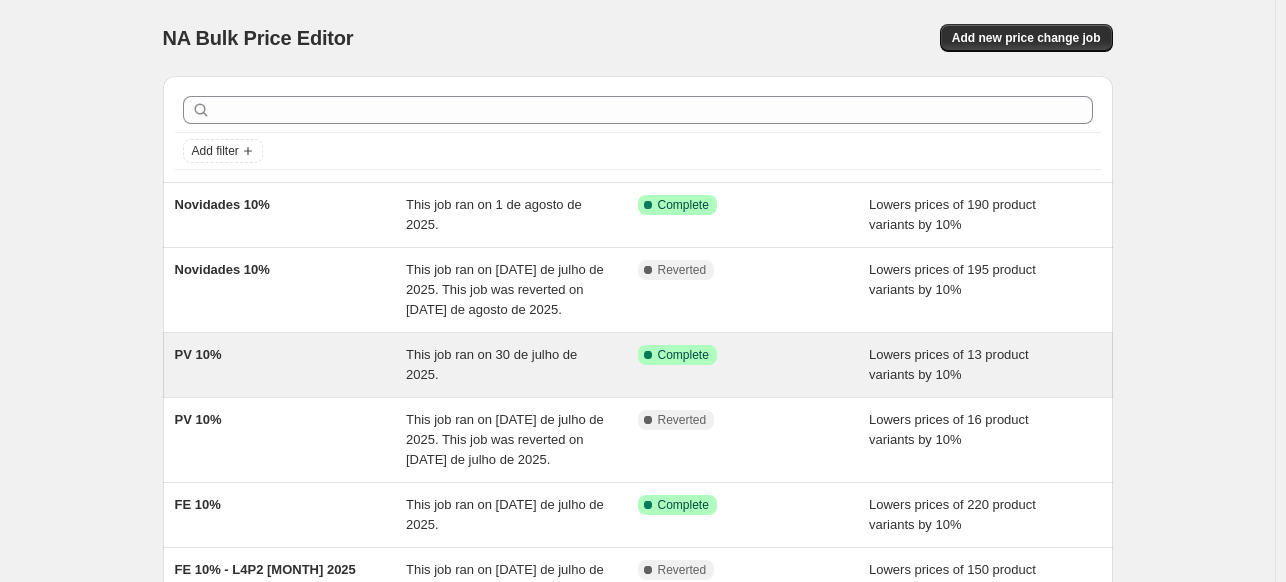 scroll, scrollTop: 200, scrollLeft: 0, axis: vertical 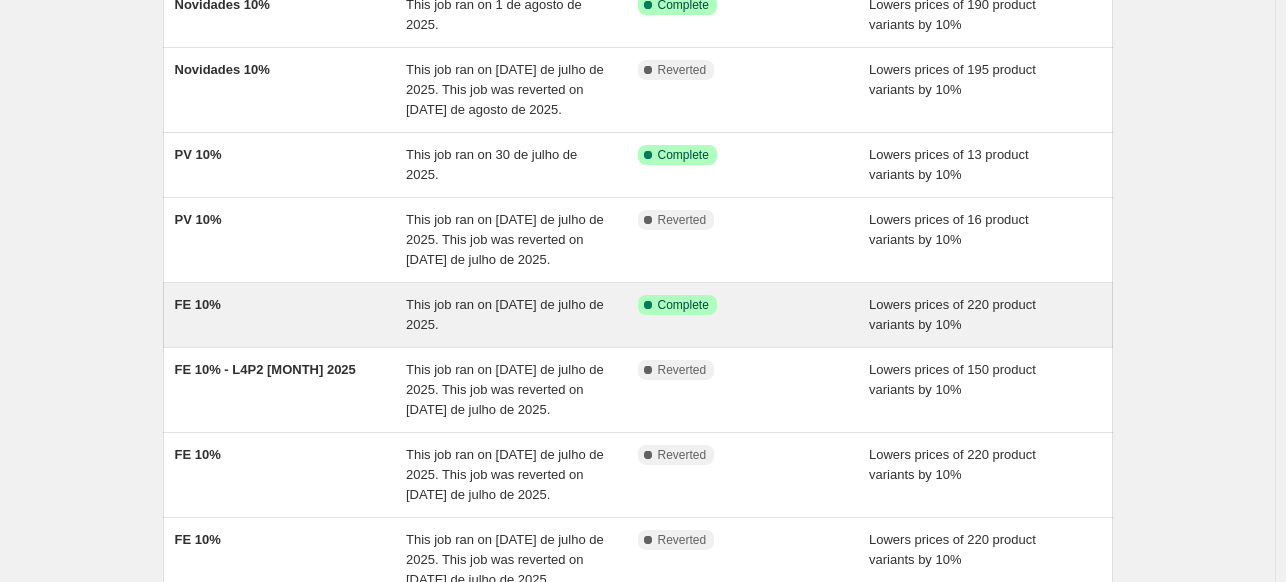 click on "FE 10%" at bounding box center (291, 315) 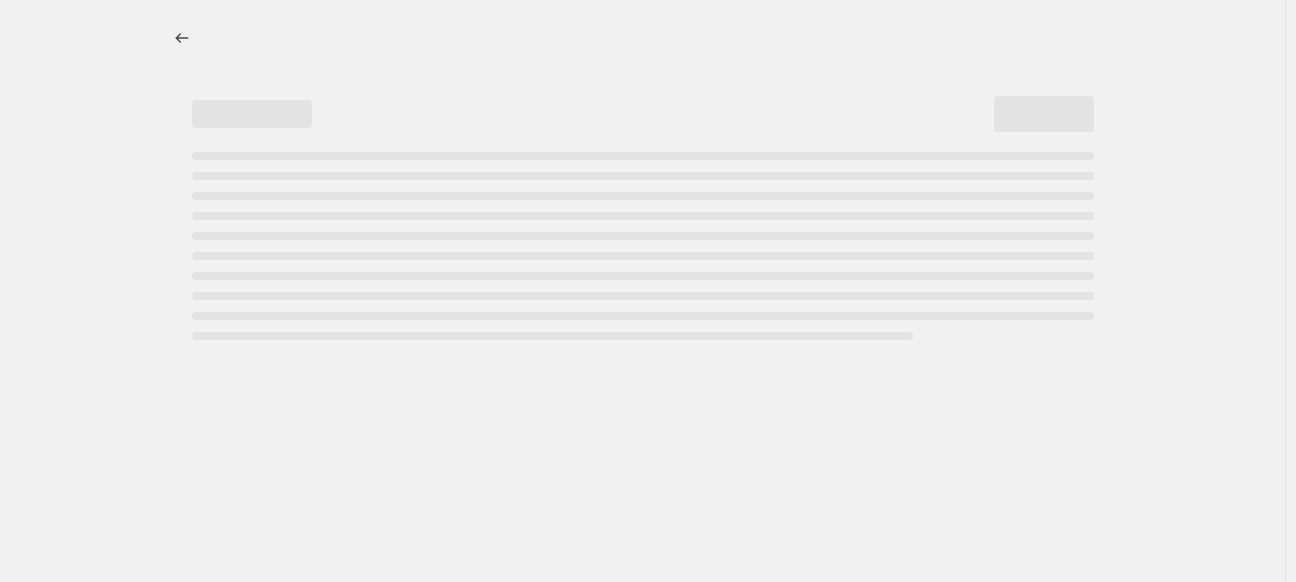 select on "percentage" 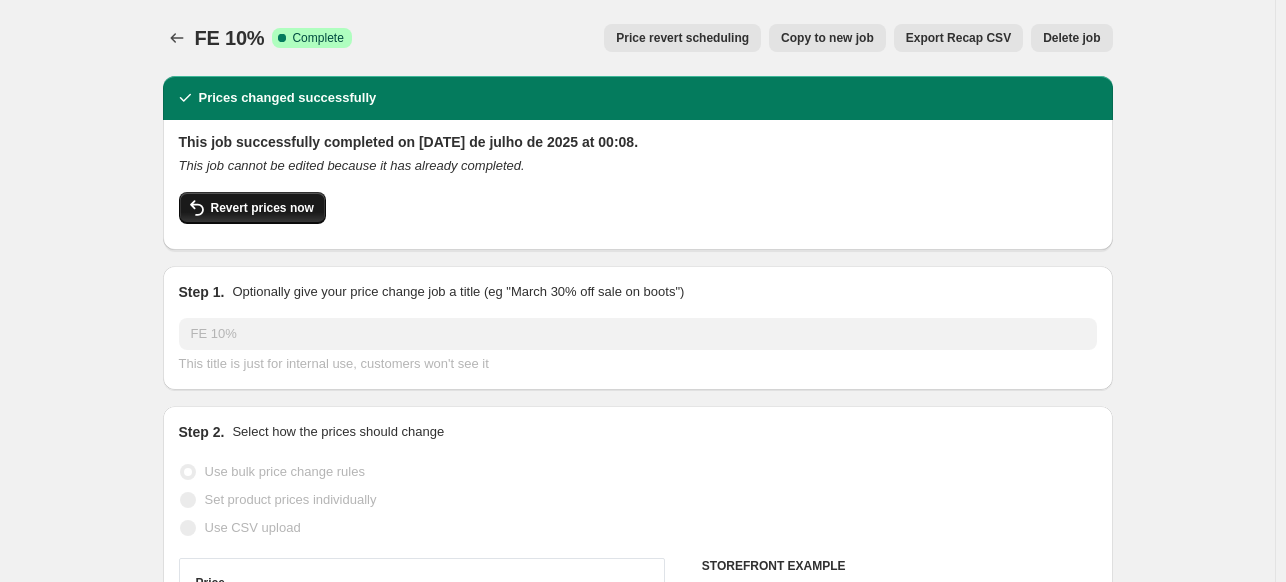 click on "Revert prices now" at bounding box center [262, 208] 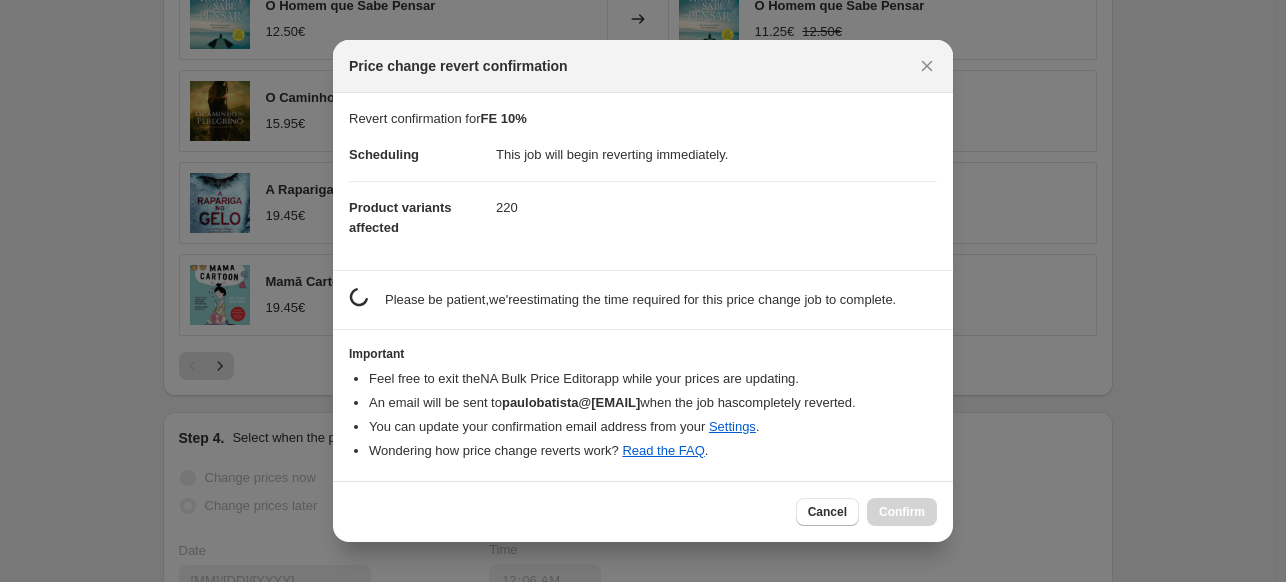 scroll, scrollTop: 0, scrollLeft: 0, axis: both 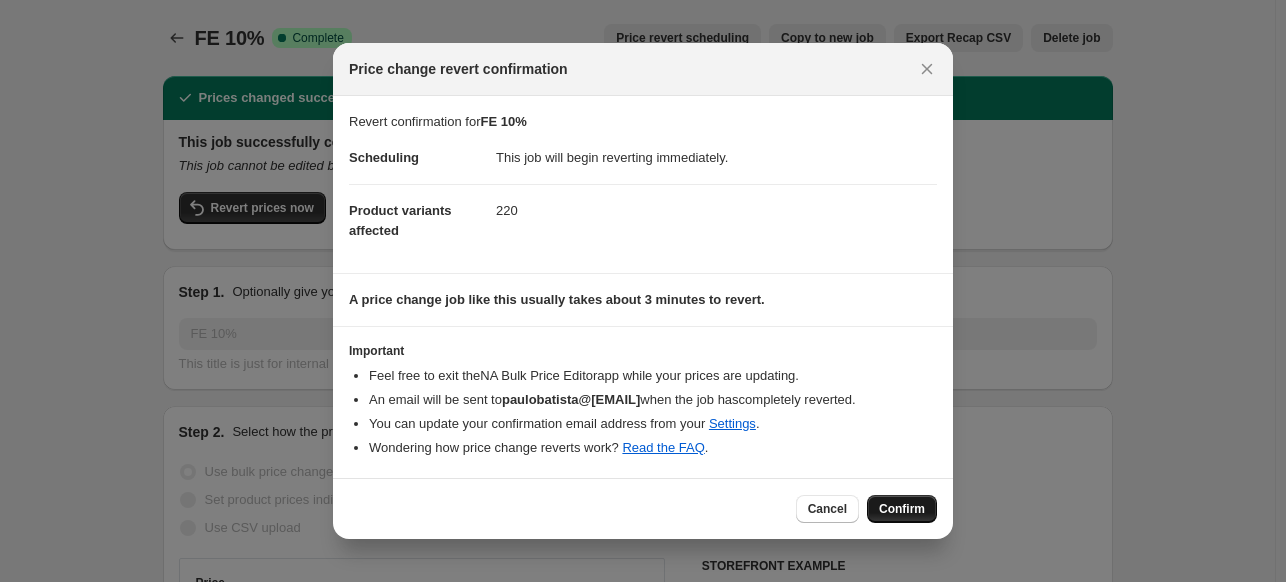 click on "Confirm" at bounding box center (902, 509) 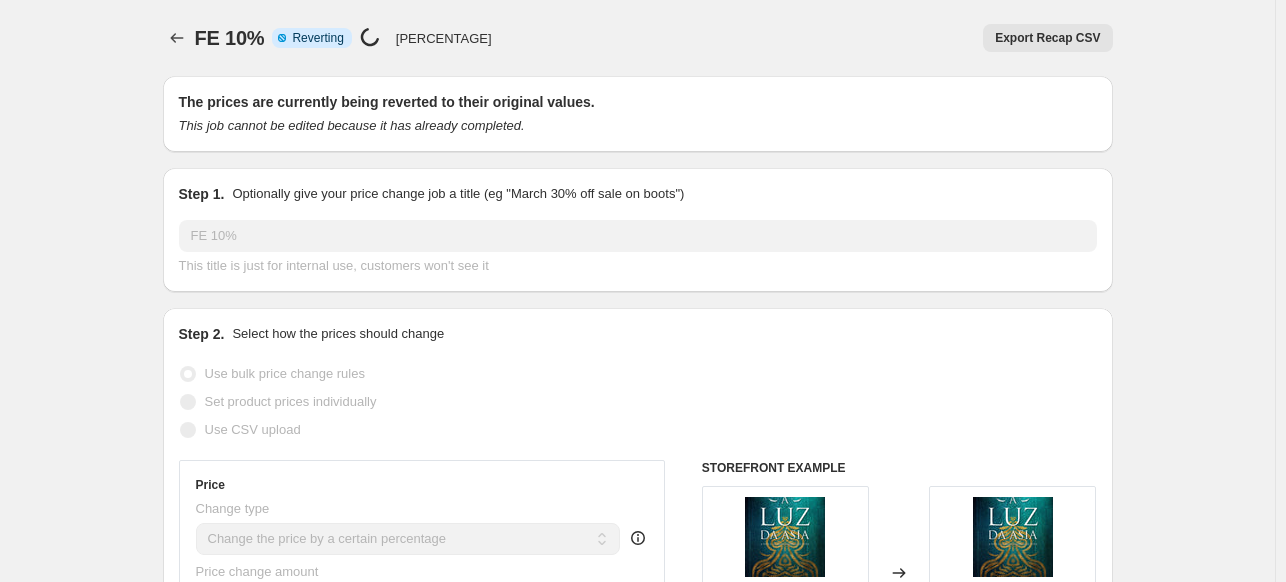 select on "percentage" 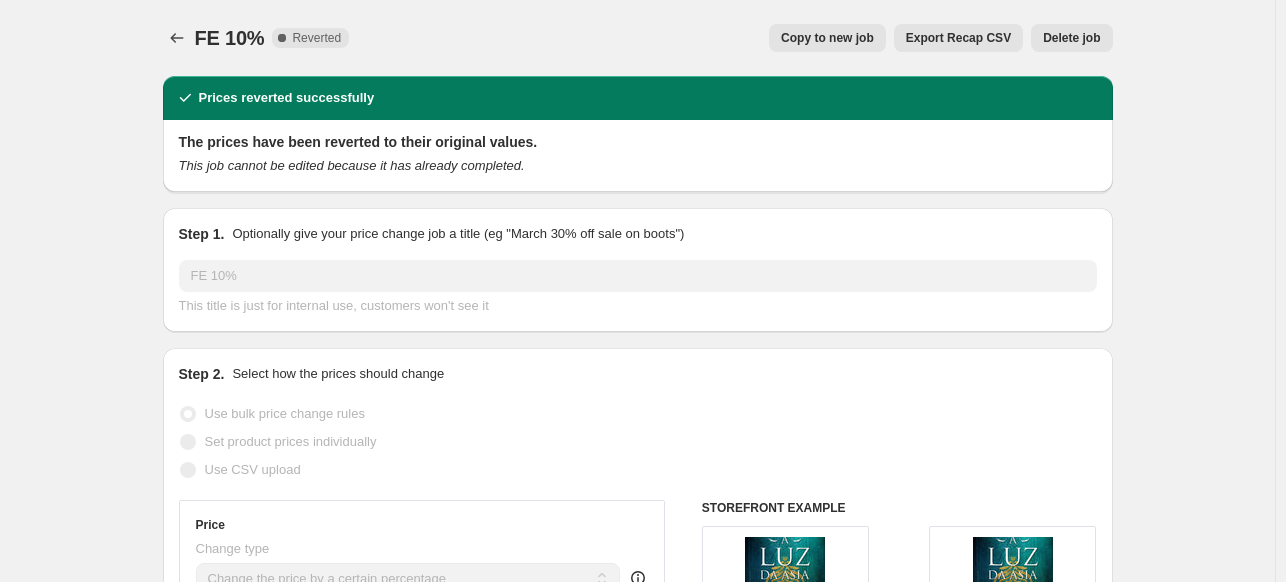 click on "Copy to new job" at bounding box center [827, 38] 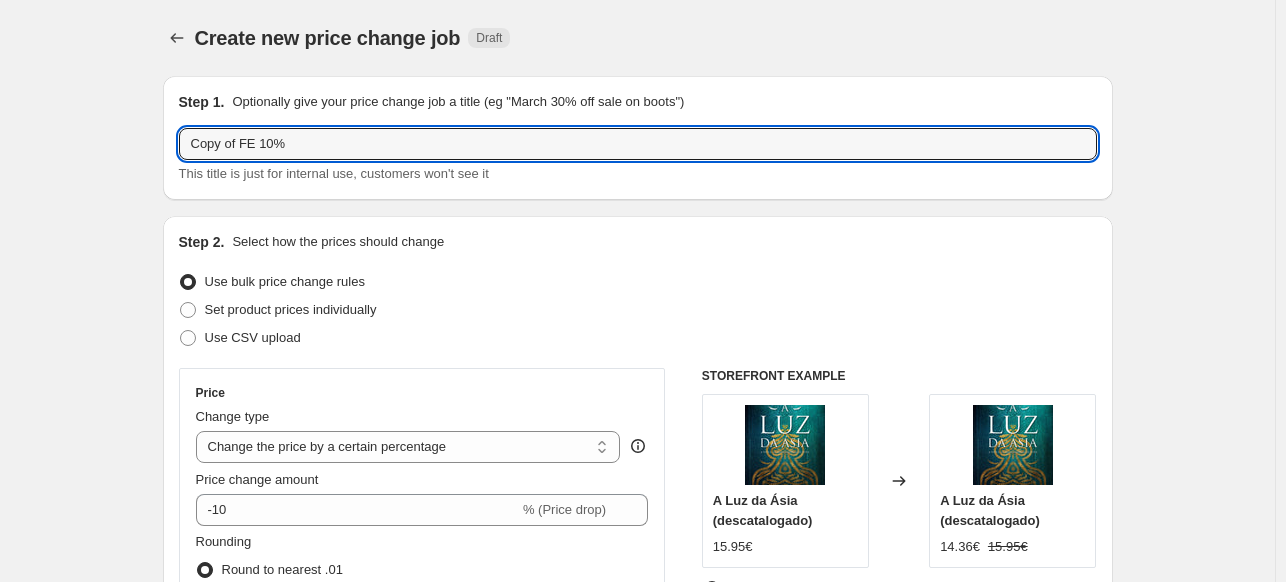 drag, startPoint x: 244, startPoint y: 148, endPoint x: 81, endPoint y: 132, distance: 163.78339 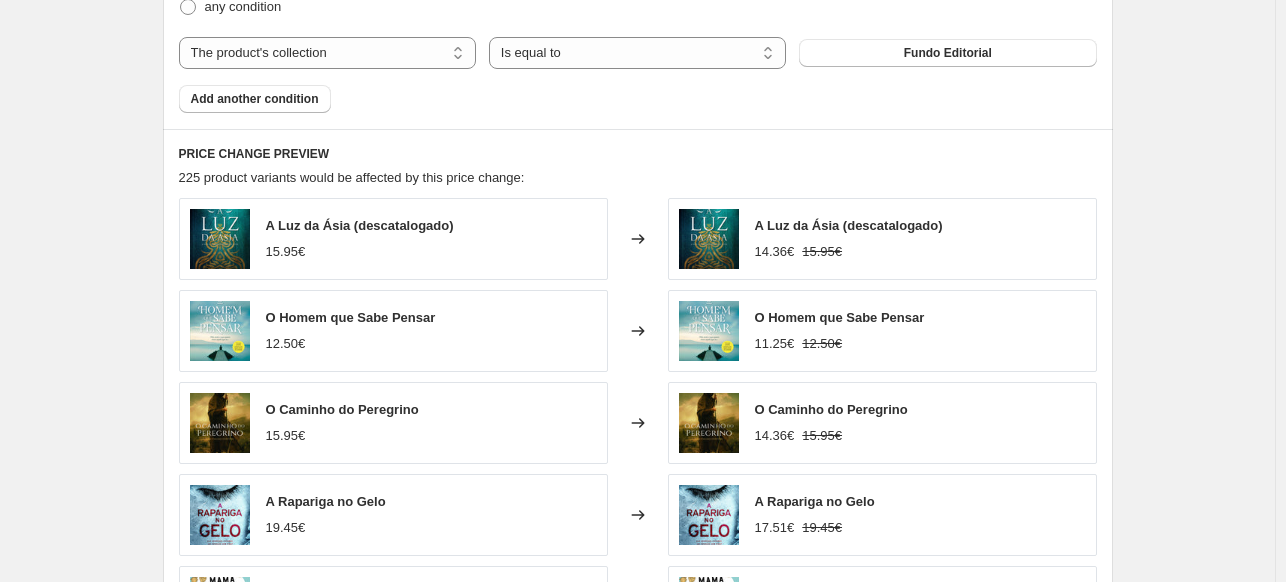 scroll, scrollTop: 1640, scrollLeft: 0, axis: vertical 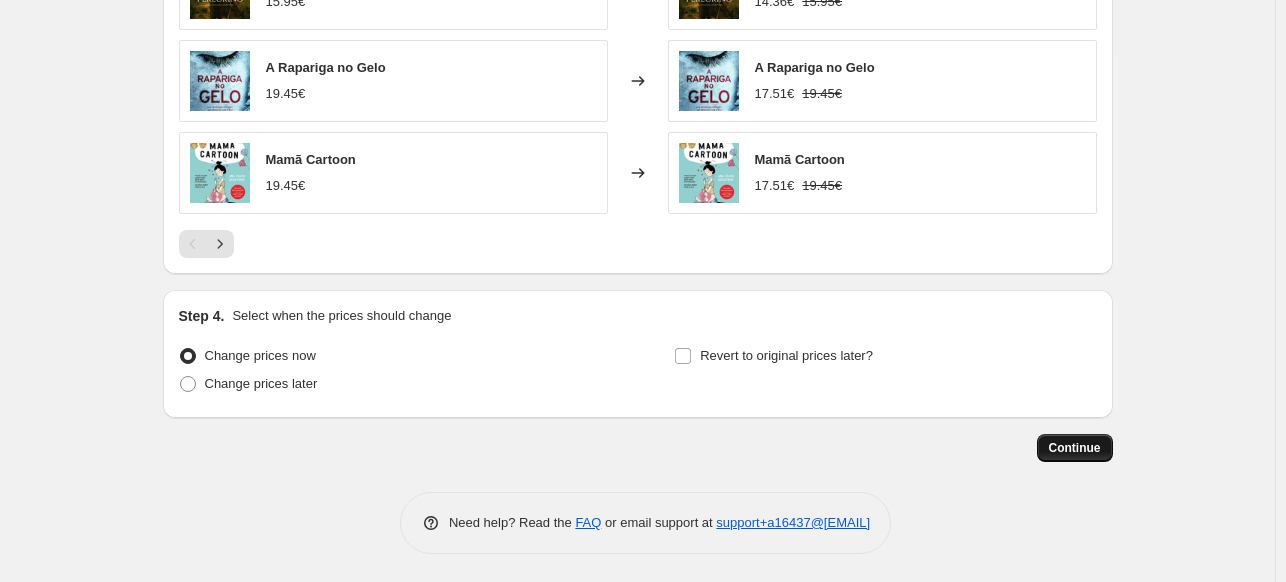 type on "FE 10%" 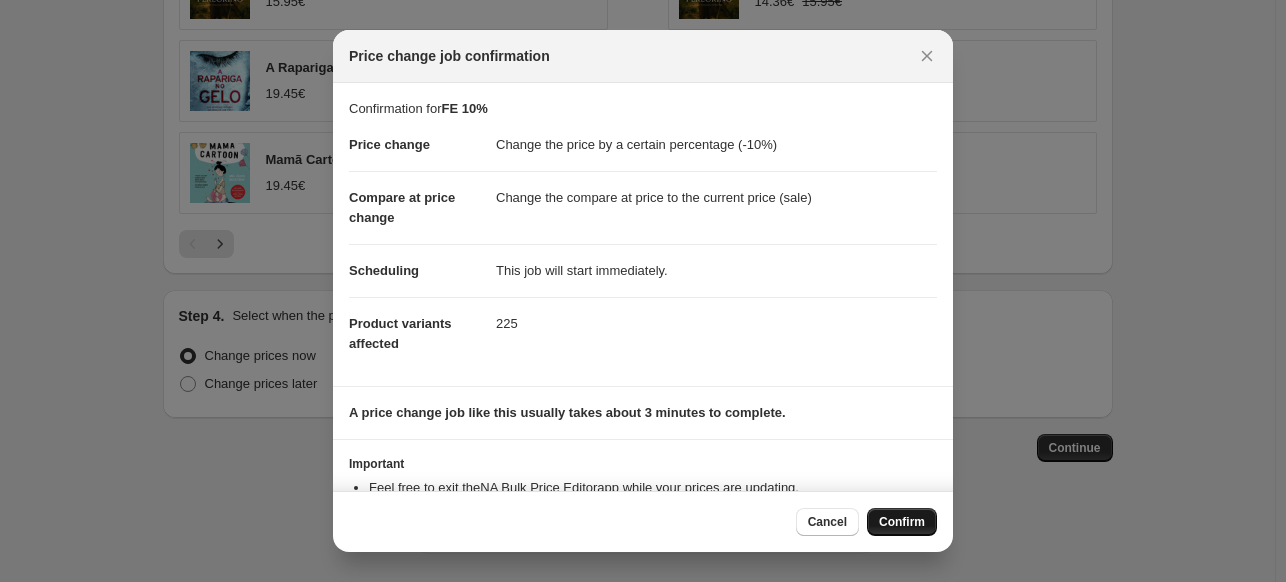 click on "Confirm" at bounding box center (902, 522) 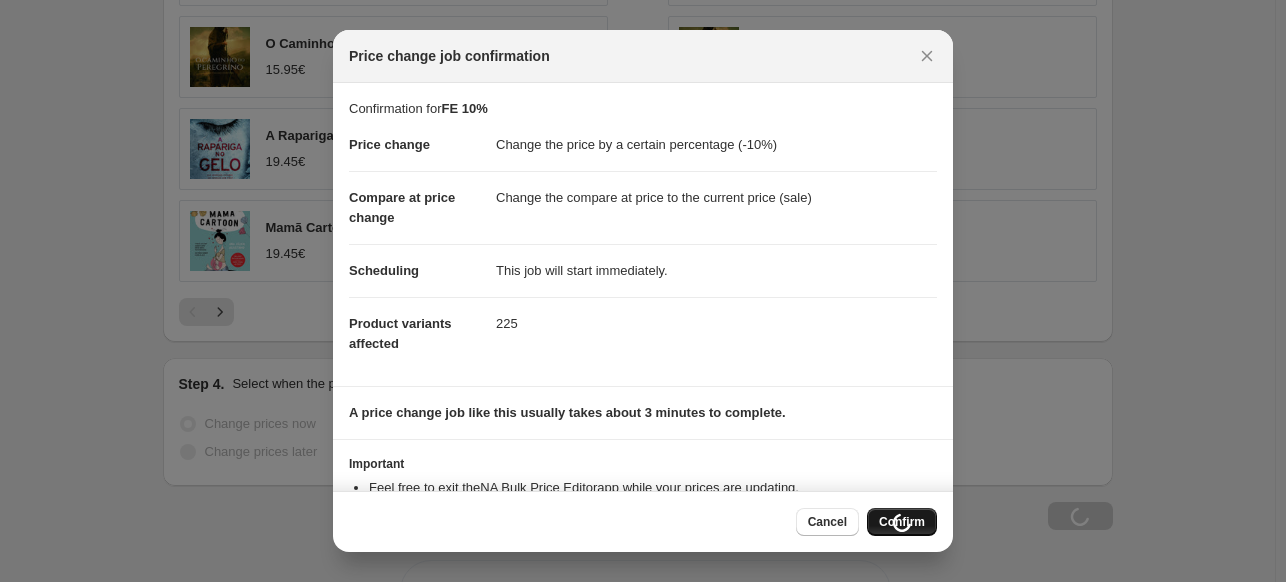 scroll, scrollTop: 1708, scrollLeft: 0, axis: vertical 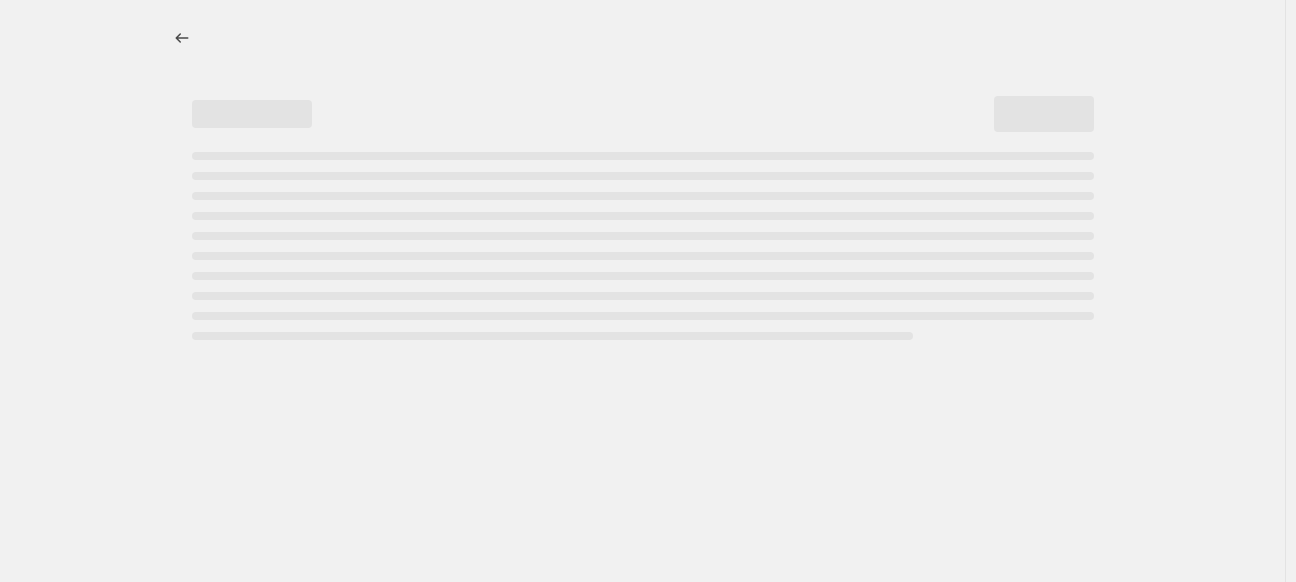 select on "percentage" 